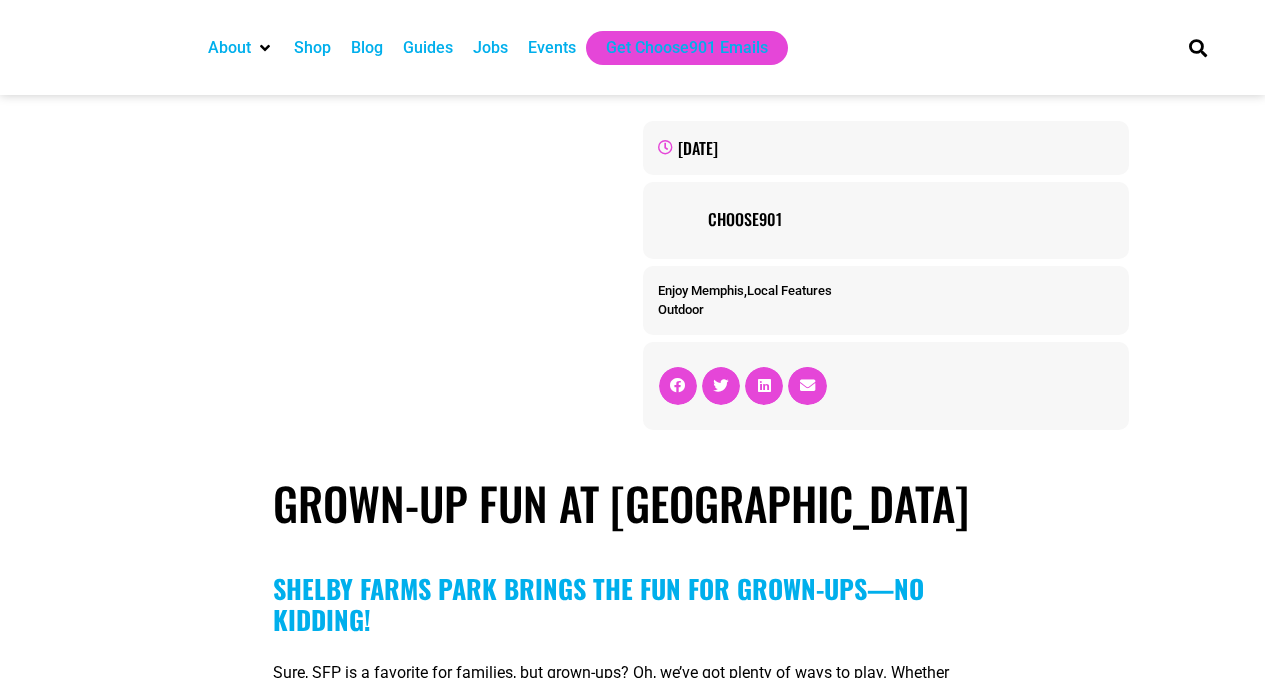 scroll, scrollTop: 0, scrollLeft: 0, axis: both 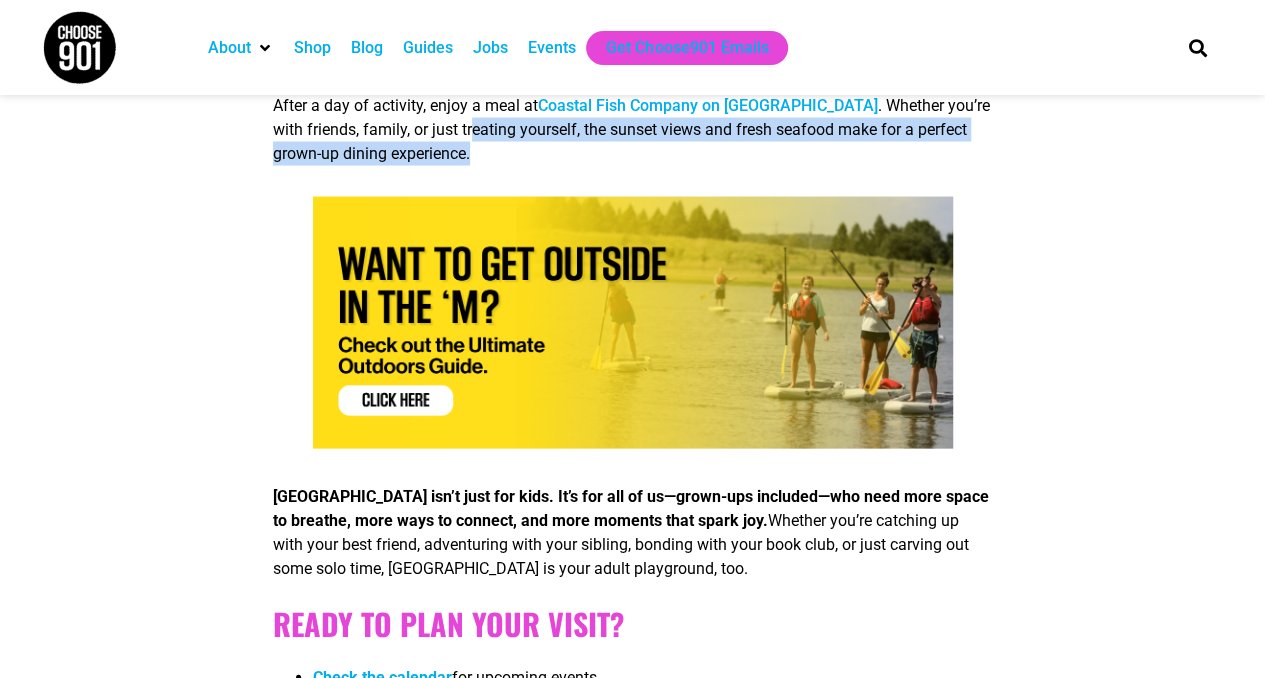 drag, startPoint x: 440, startPoint y: 137, endPoint x: 522, endPoint y: 159, distance: 84.89994 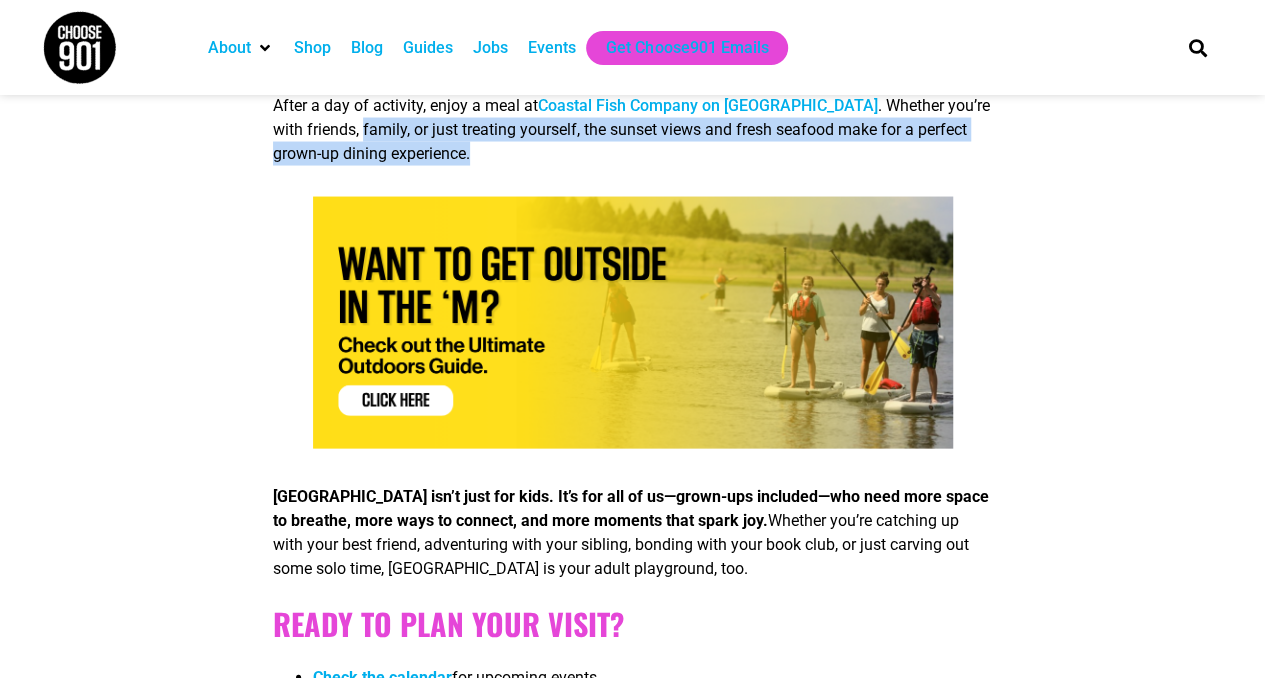 drag, startPoint x: 522, startPoint y: 159, endPoint x: 322, endPoint y: 131, distance: 201.95049 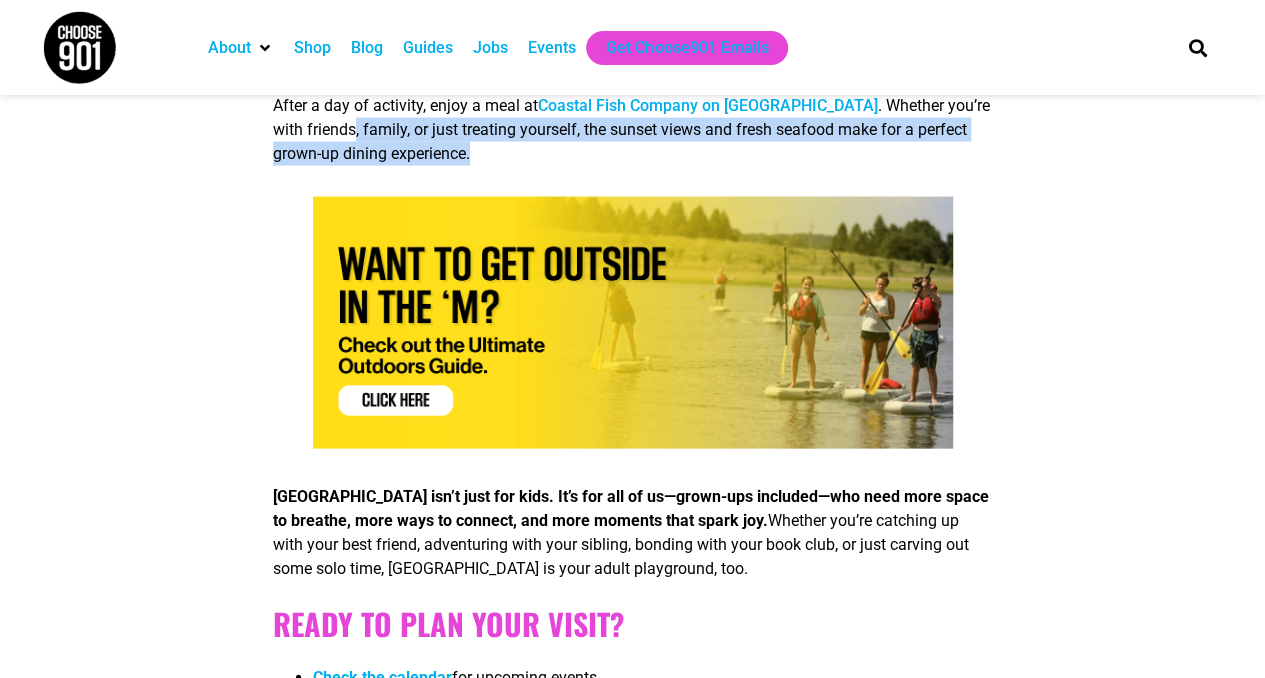 click on "After a day of activity, enjoy a meal at  Coastal Fish Company on [GEOGRAPHIC_DATA] . Whether you’re with friends, family, or just treating yourself, the sunset views and fresh seafood make for a perfect grown-up dining experience." at bounding box center (631, 128) 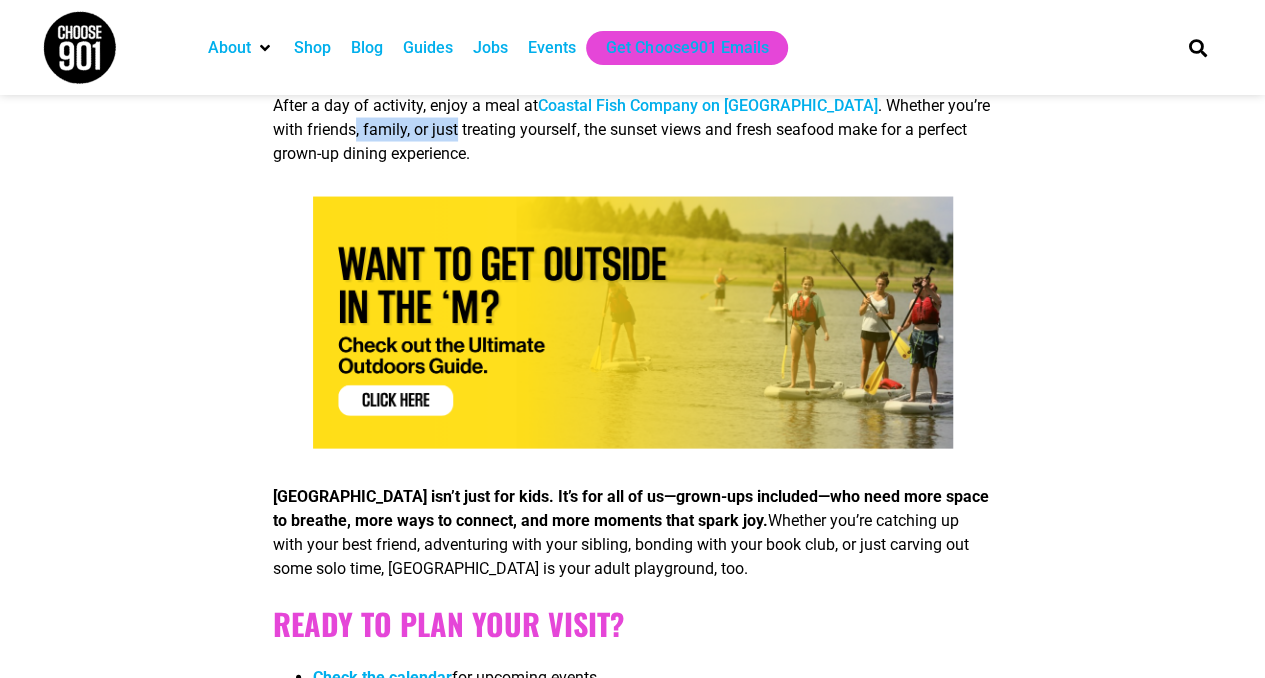 drag, startPoint x: 322, startPoint y: 131, endPoint x: 420, endPoint y: 135, distance: 98.0816 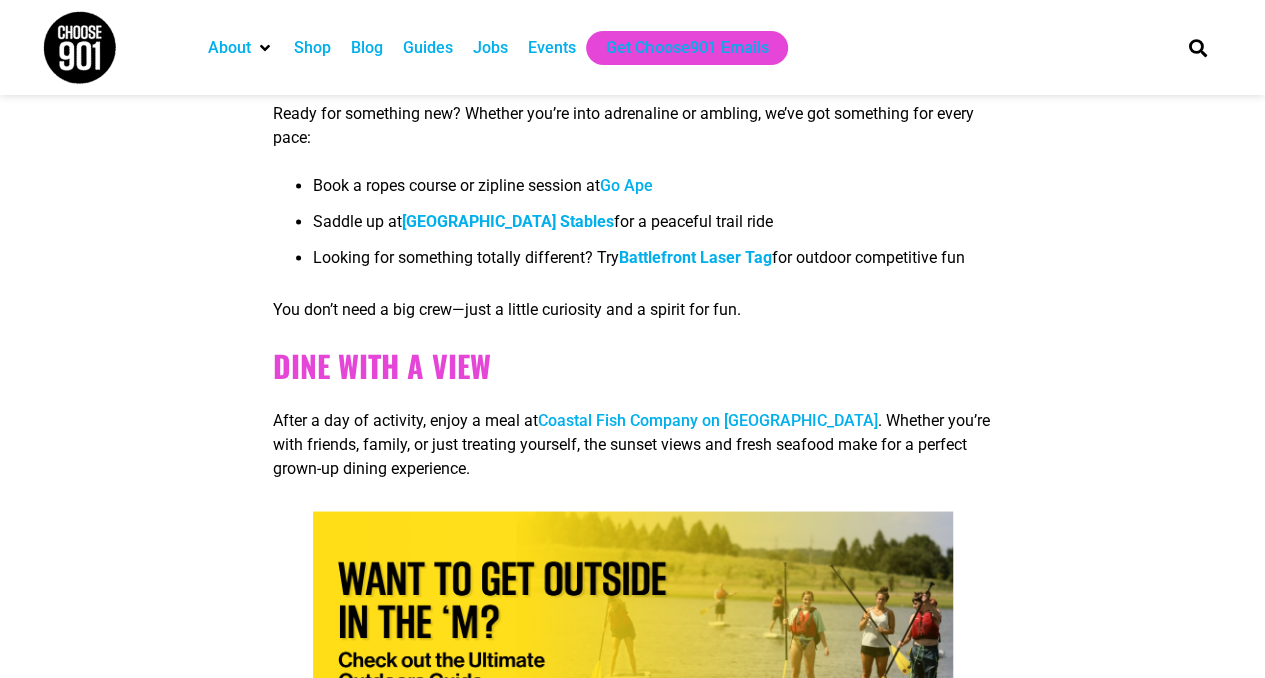 scroll, scrollTop: 1561, scrollLeft: 0, axis: vertical 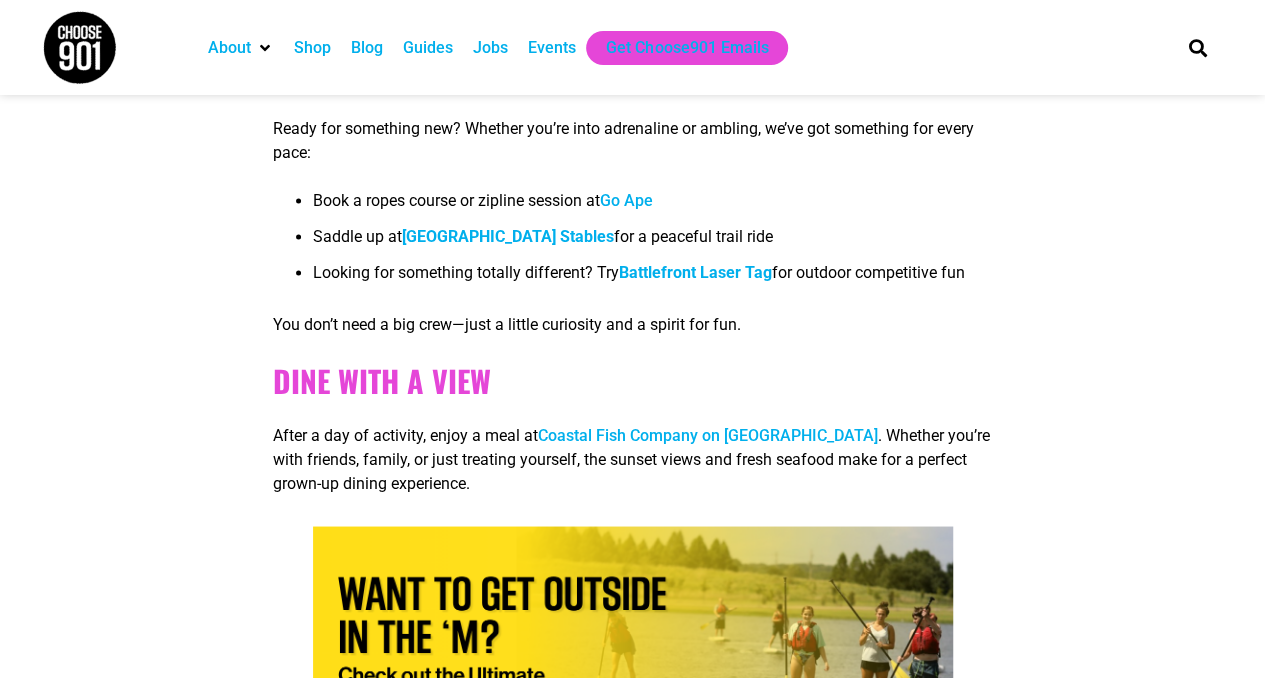 drag, startPoint x: 420, startPoint y: 152, endPoint x: 924, endPoint y: 308, distance: 527.59076 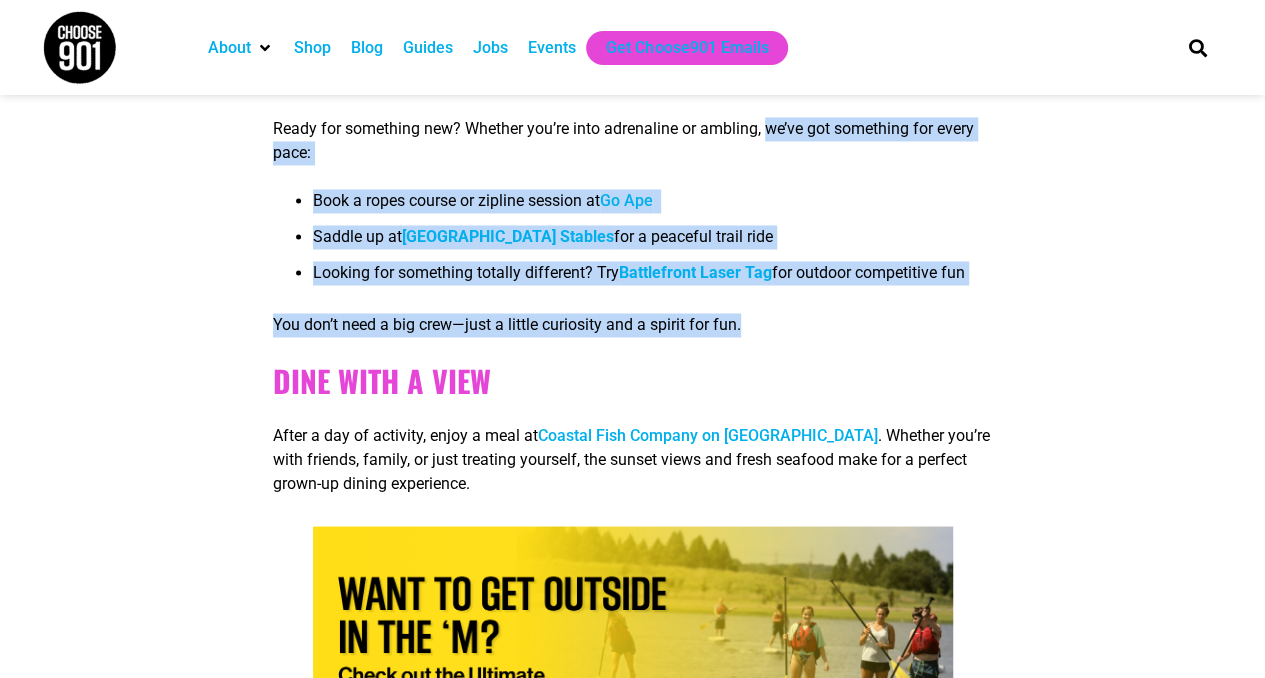 drag, startPoint x: 924, startPoint y: 308, endPoint x: 787, endPoint y: 133, distance: 222.2476 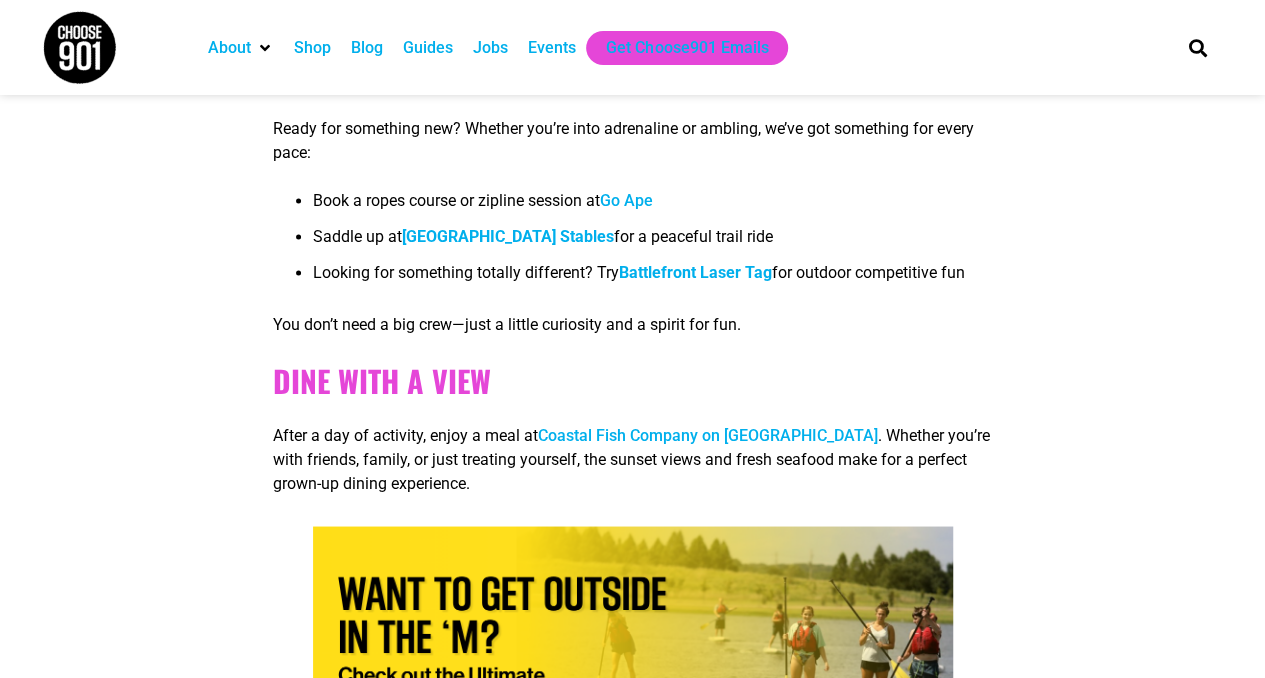 drag, startPoint x: 1010, startPoint y: 316, endPoint x: 895, endPoint y: 149, distance: 202.76587 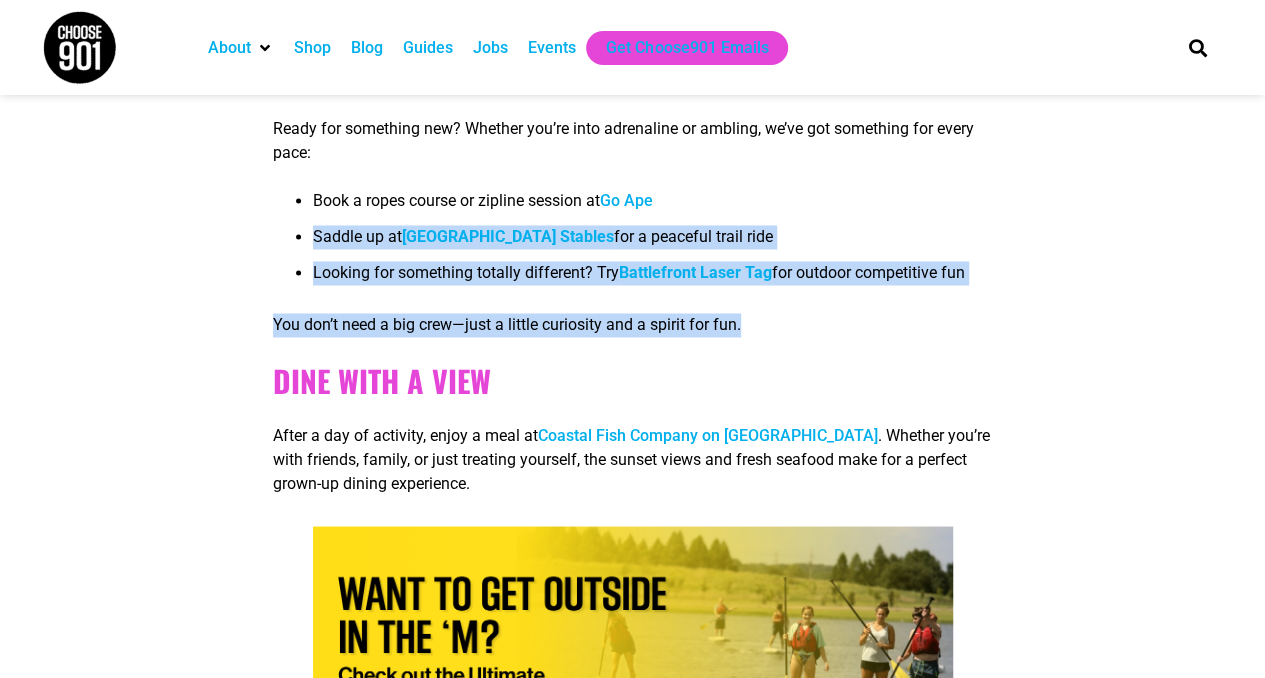drag, startPoint x: 1054, startPoint y: 319, endPoint x: 951, endPoint y: 208, distance: 151.42654 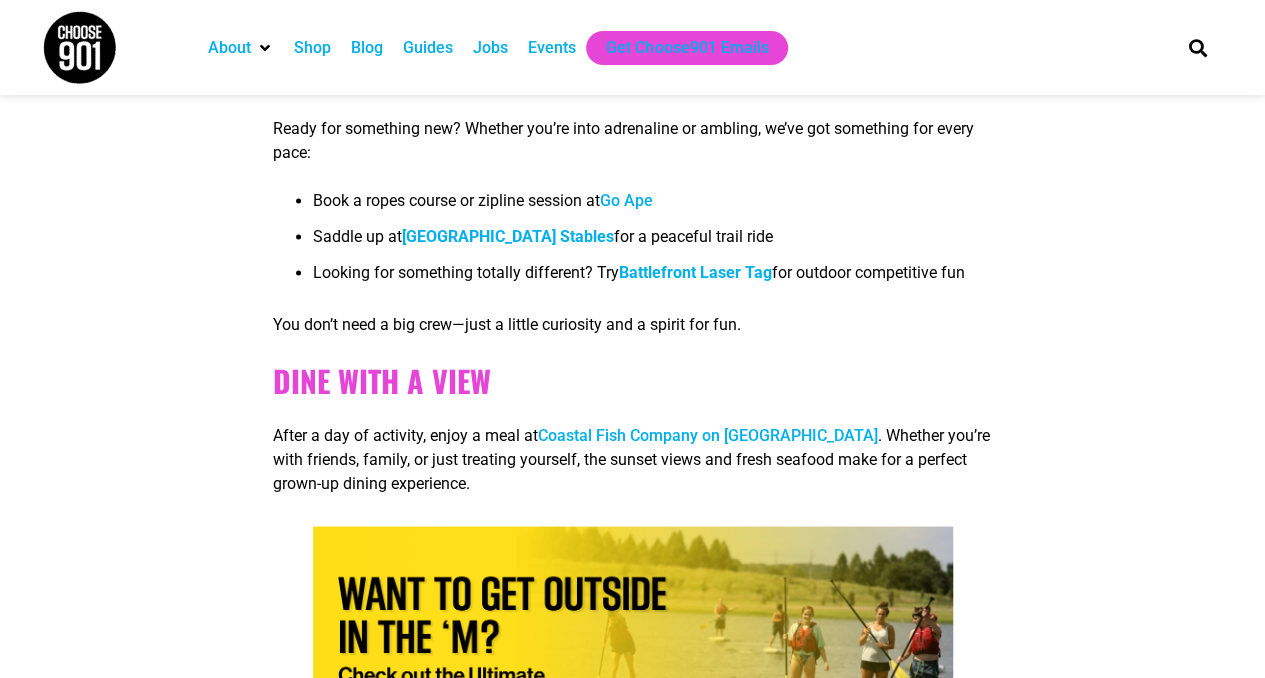 click on "Battlefront Laser Tag" at bounding box center (695, 272) 